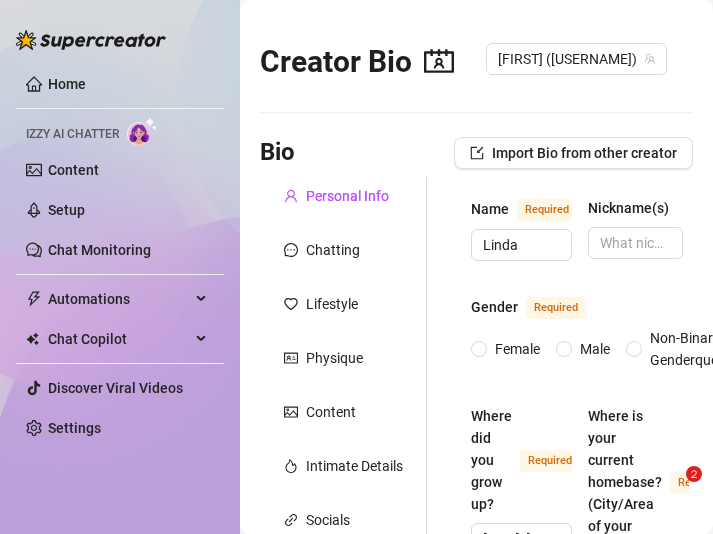type 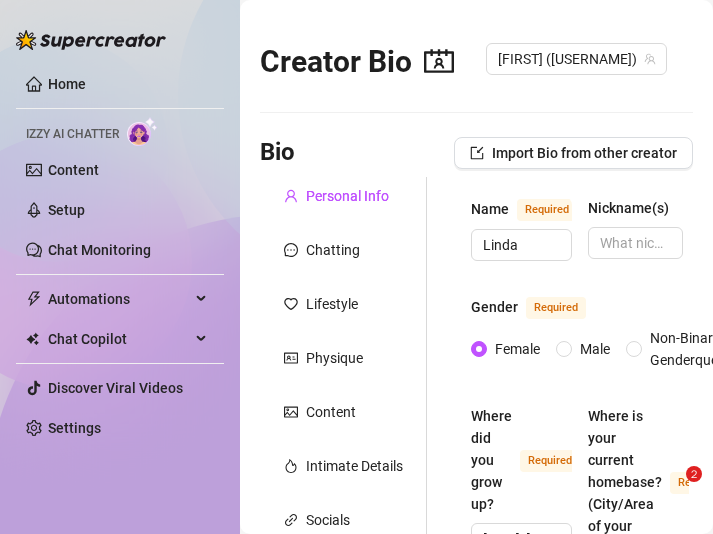 type on "[MONTH] [DAY], [YEAR]" 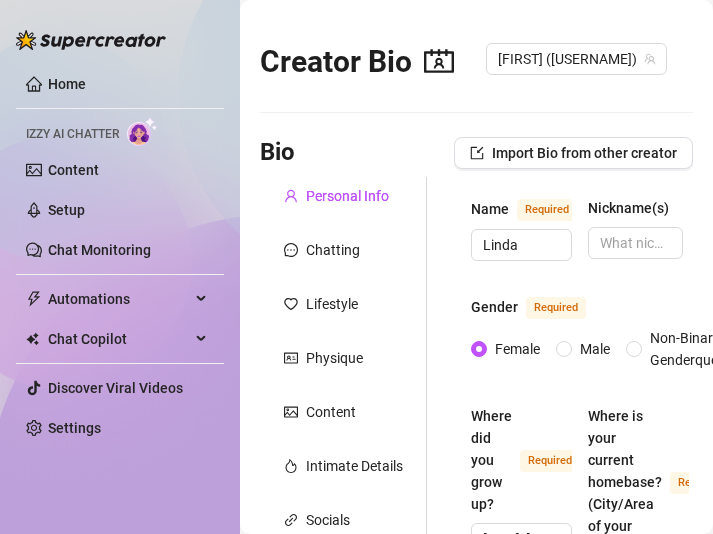 radio on "true" 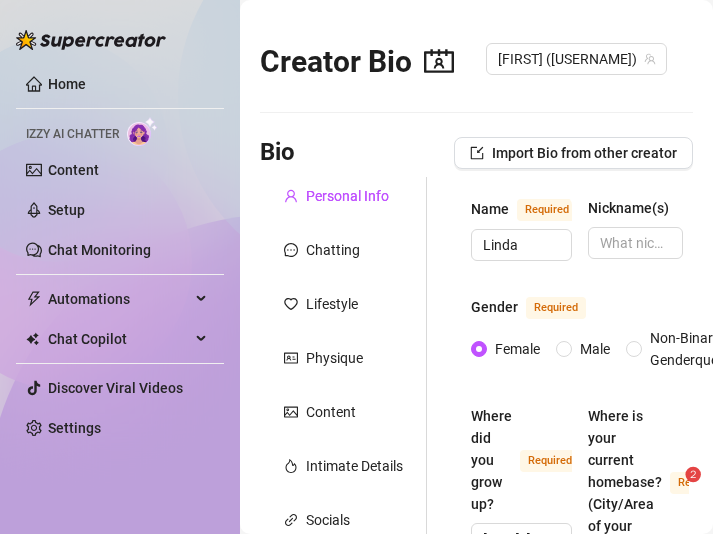 radio on "true" 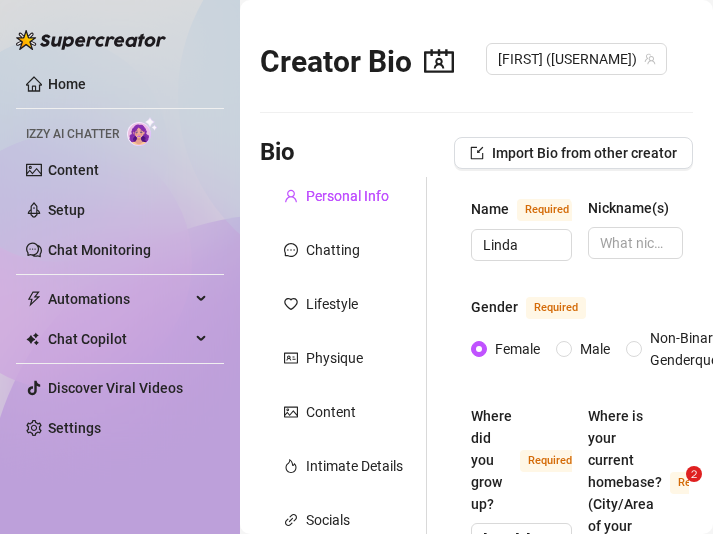 type on "[MONTH] [DAY], [YEAR]" 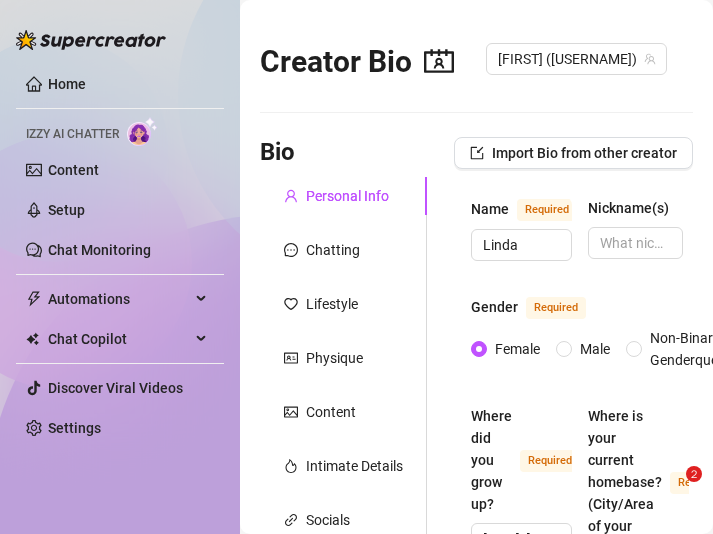 type 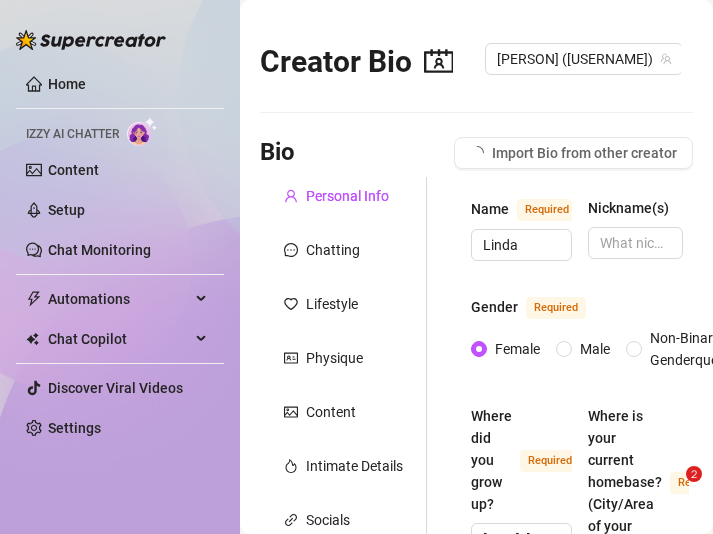 radio on "true" 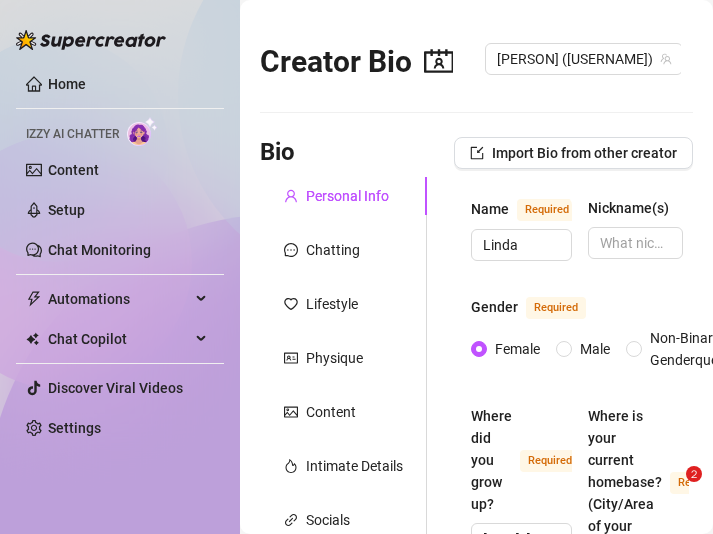 scroll, scrollTop: 0, scrollLeft: 0, axis: both 